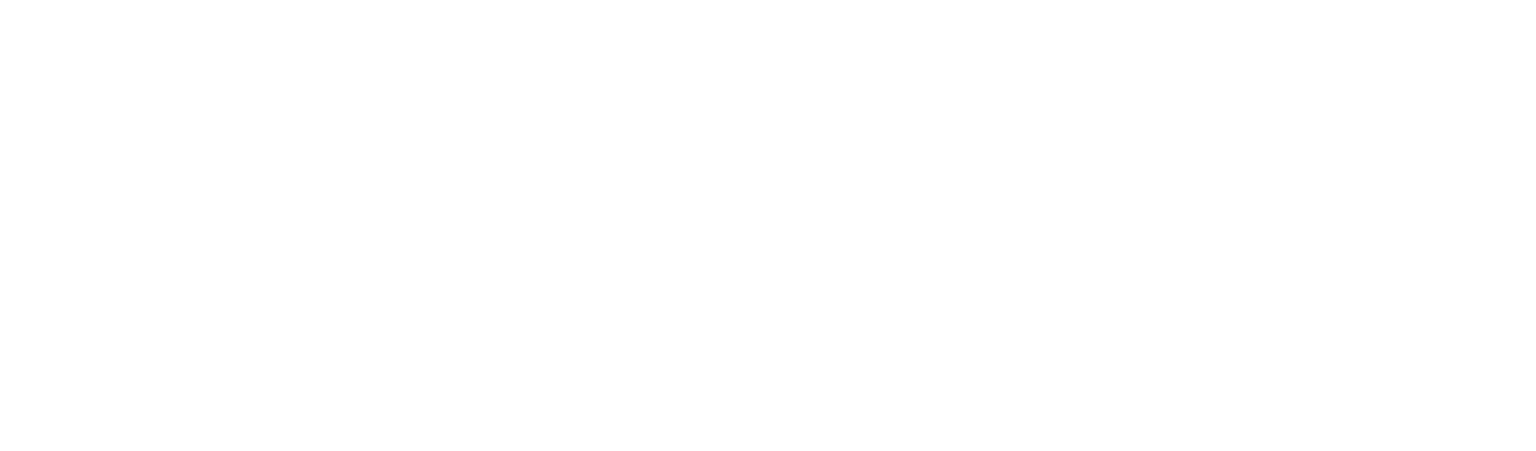 scroll, scrollTop: 0, scrollLeft: 0, axis: both 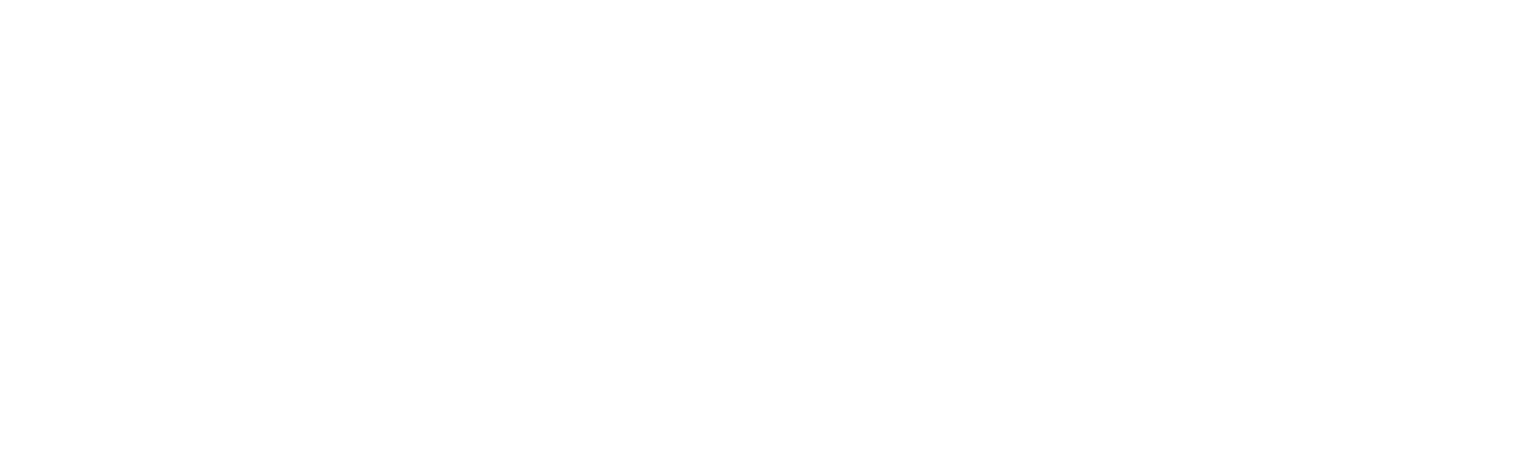 select on "*" 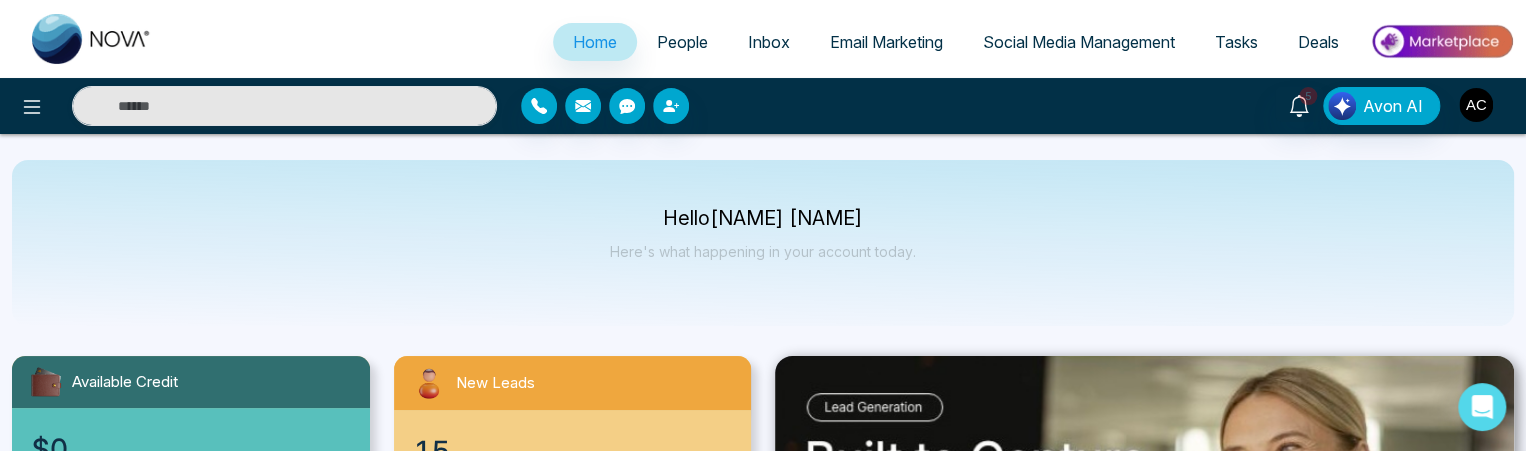 click at bounding box center [1476, 105] 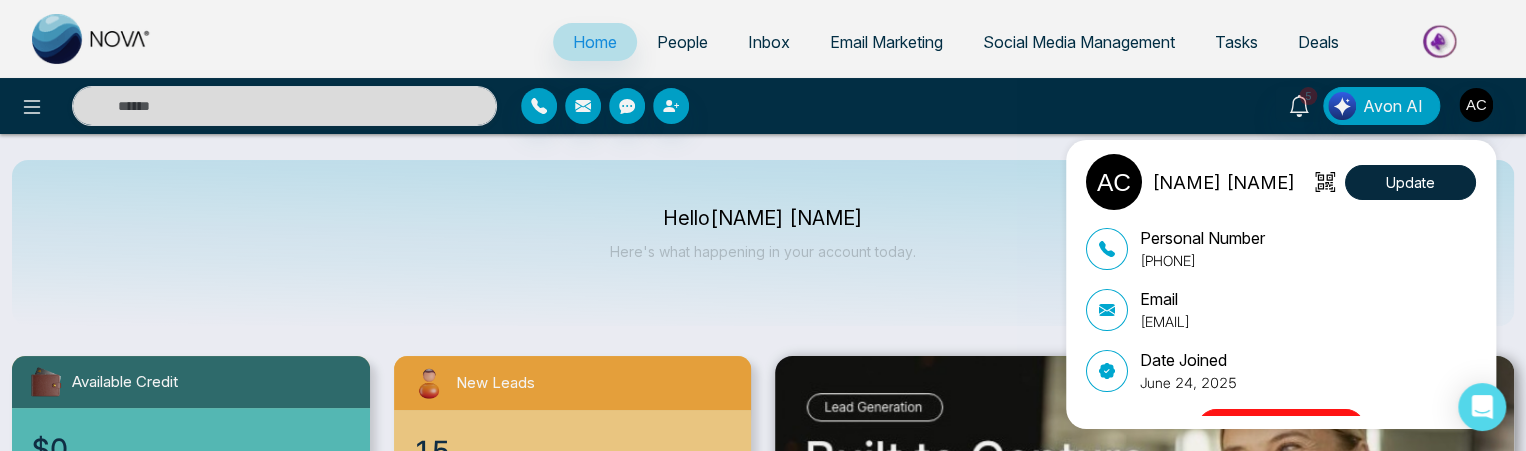 click on "Logout" at bounding box center [1281, 428] 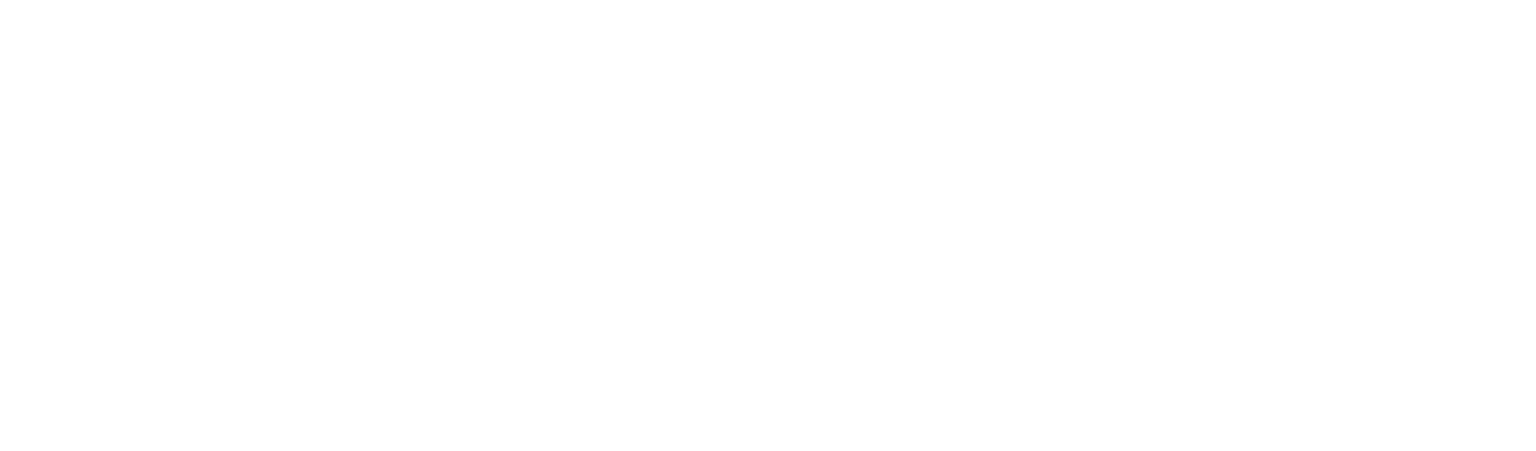 scroll, scrollTop: 0, scrollLeft: 0, axis: both 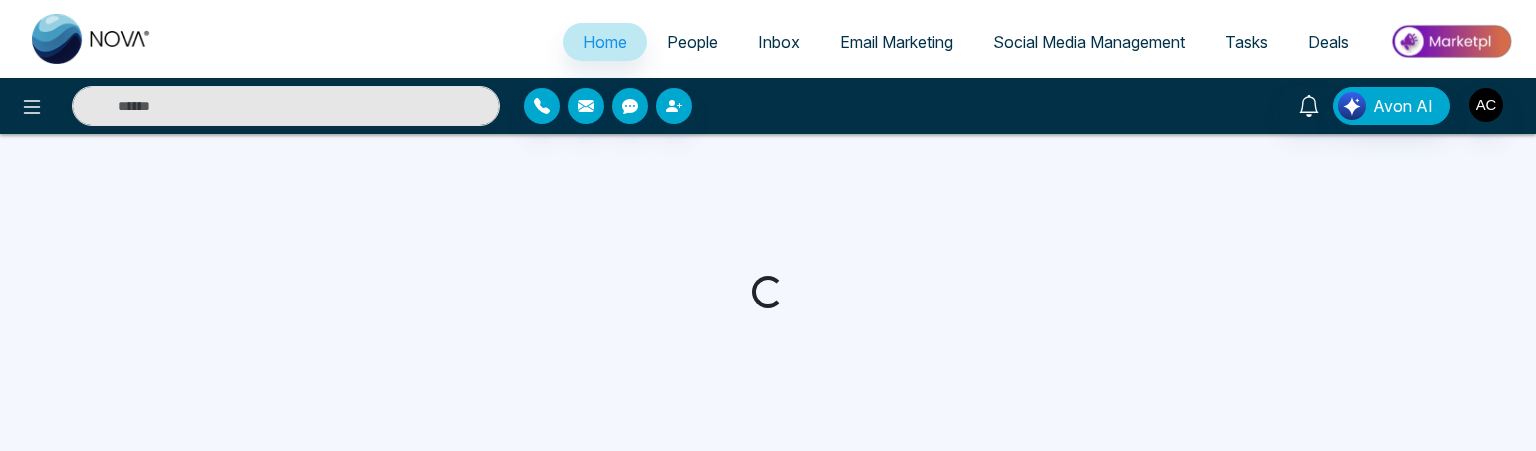 select on "*" 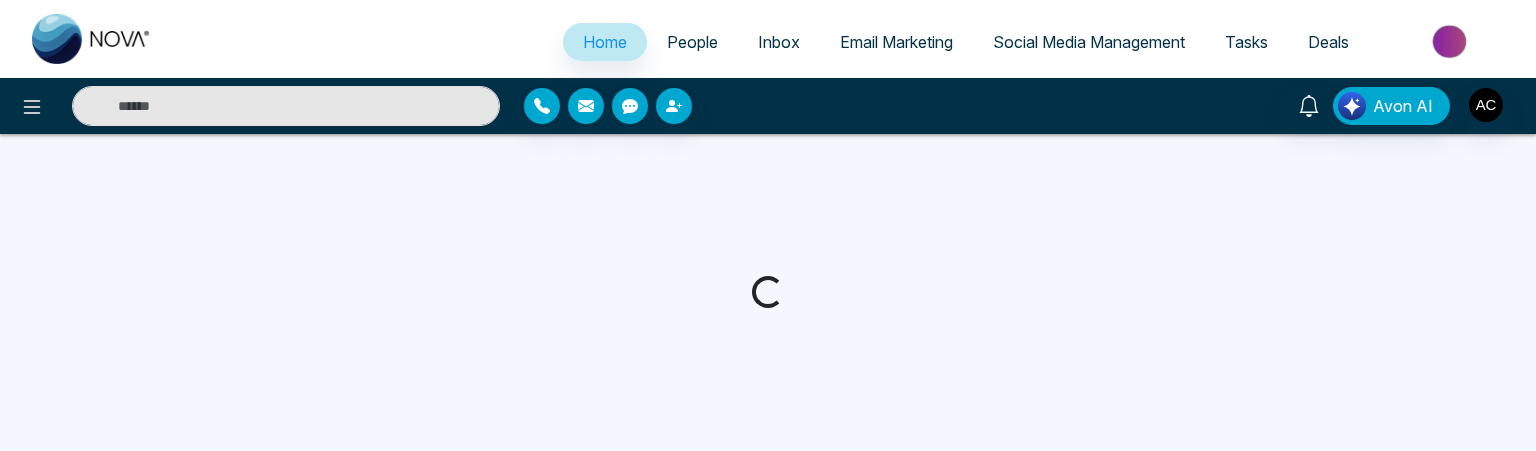 select on "*" 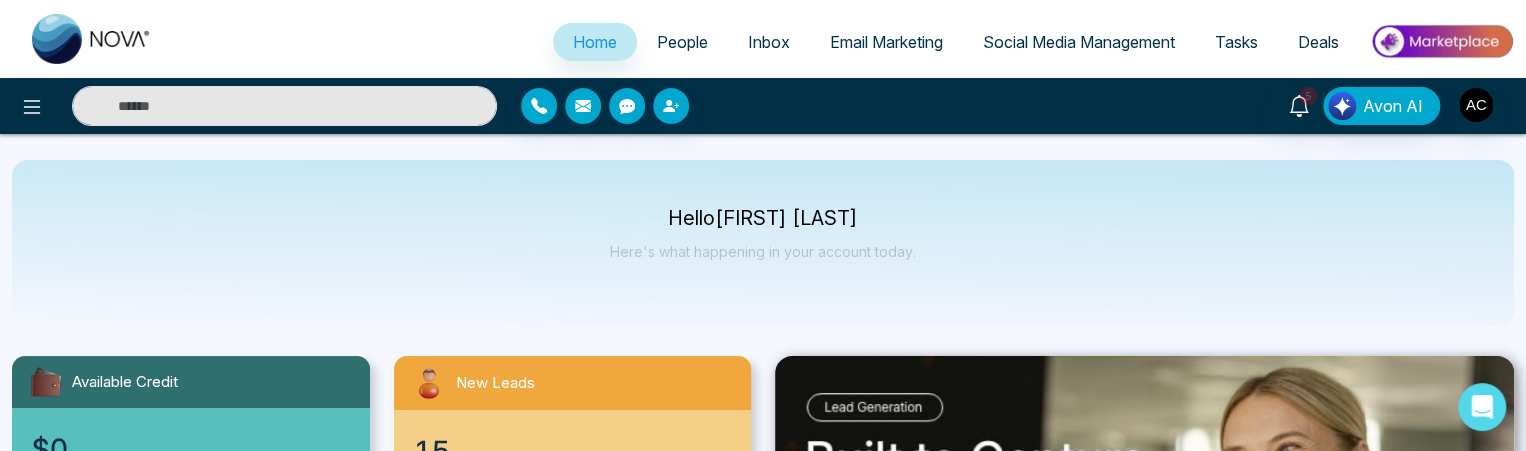 click on "People" at bounding box center [682, 42] 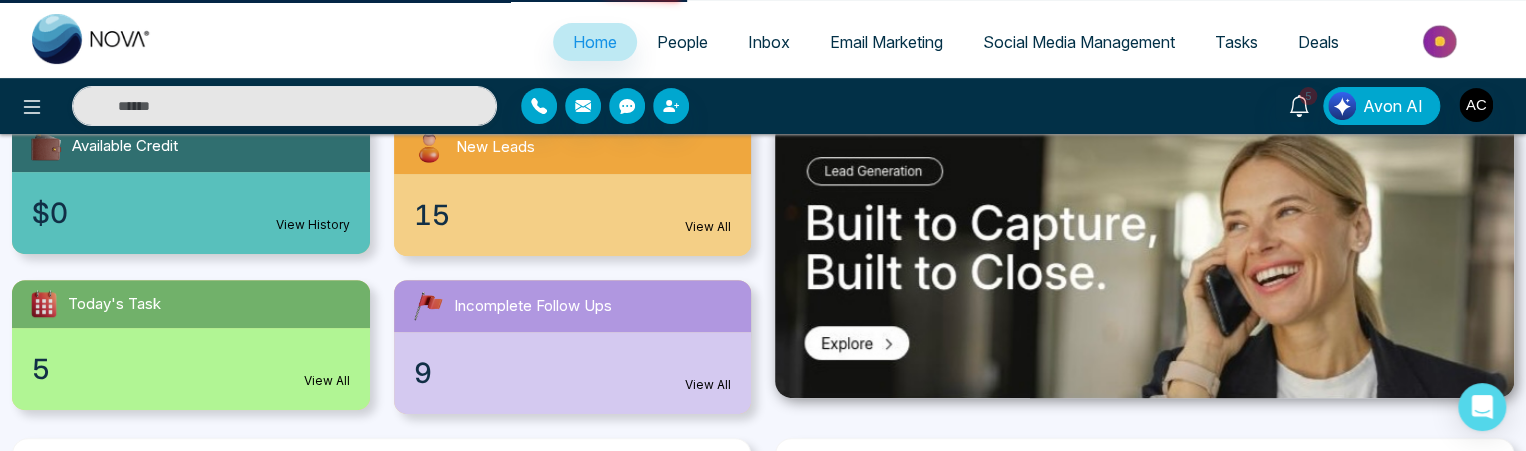 scroll, scrollTop: 239, scrollLeft: 0, axis: vertical 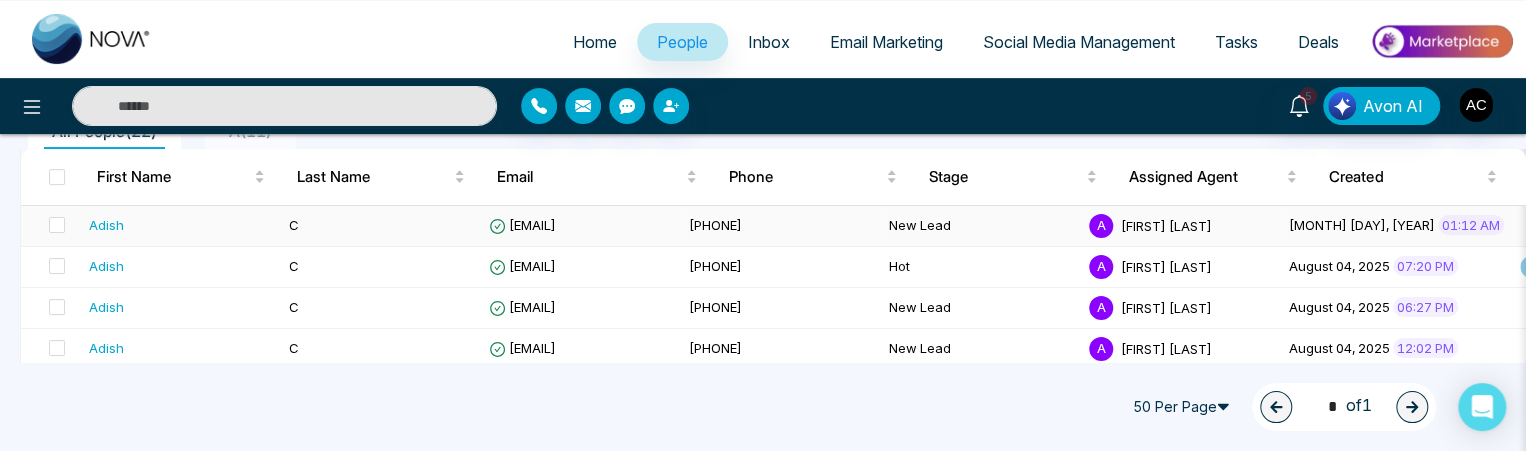 click on "Adish" at bounding box center [181, 225] 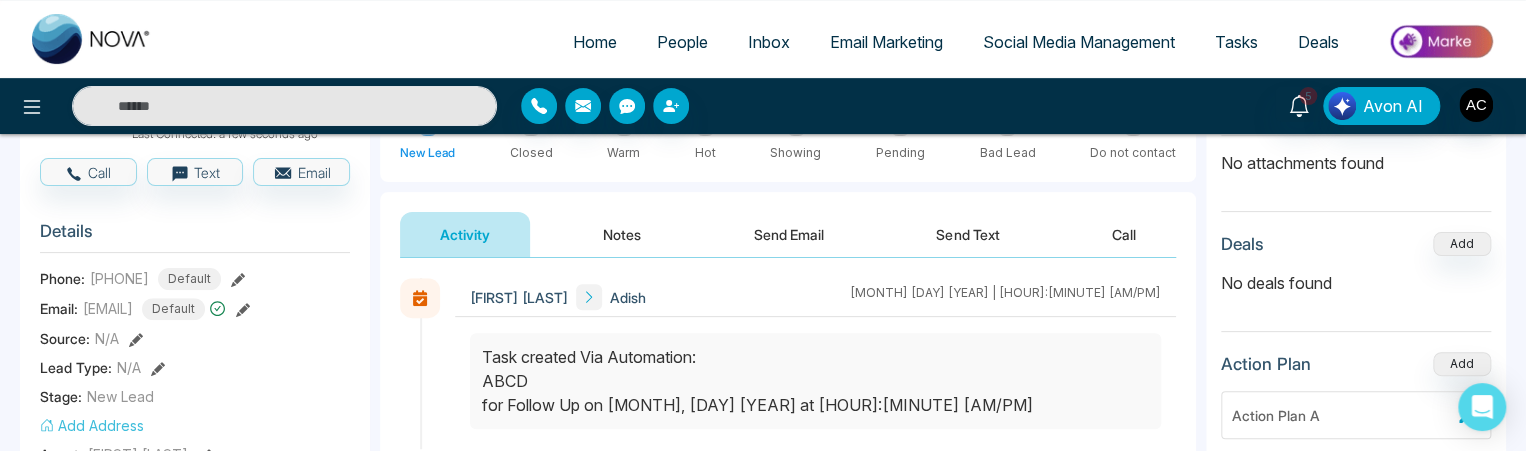 scroll, scrollTop: 200, scrollLeft: 0, axis: vertical 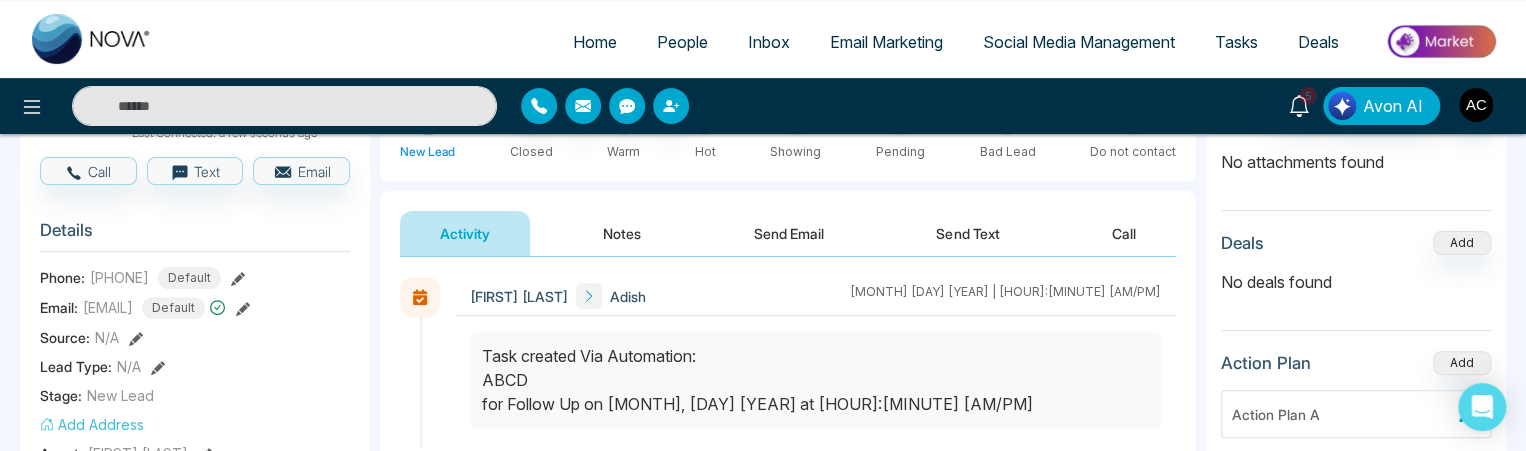 click 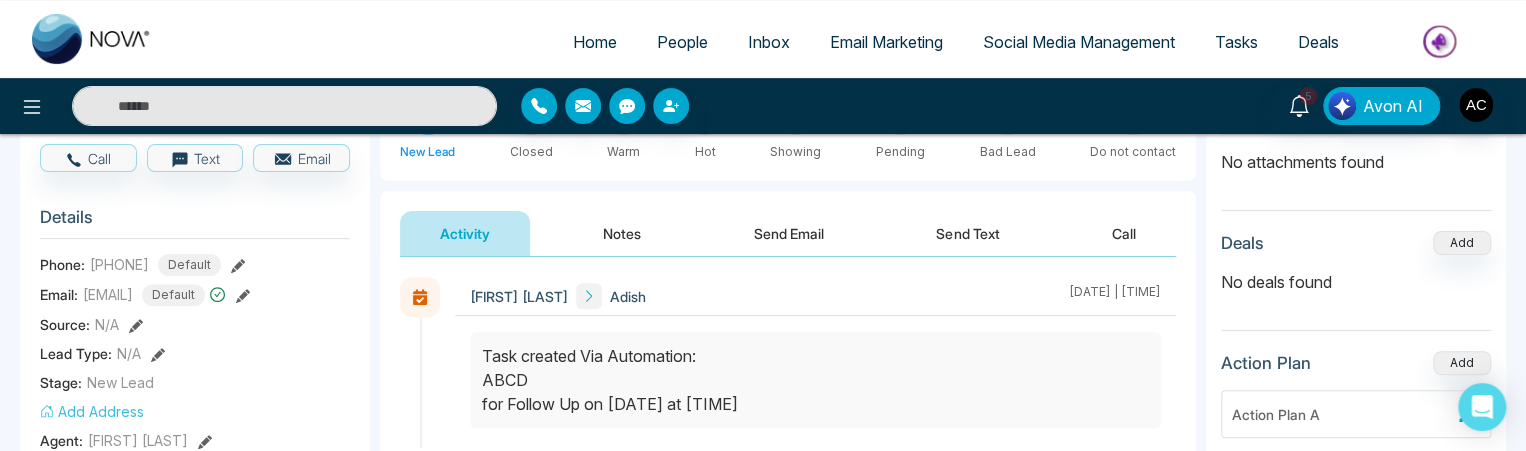scroll, scrollTop: 202, scrollLeft: 0, axis: vertical 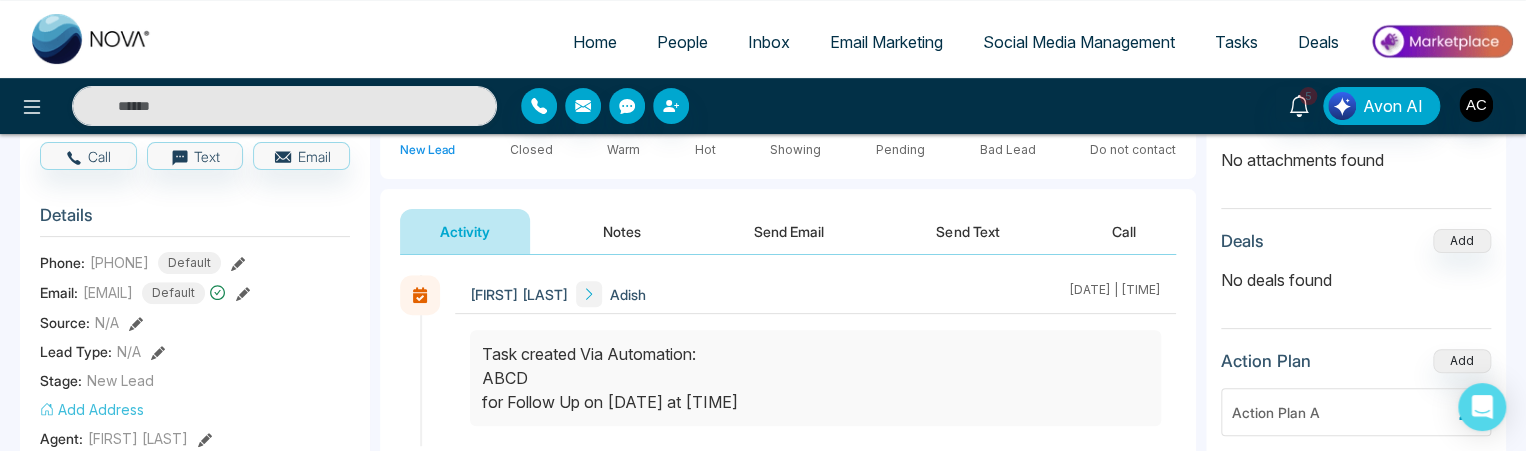click 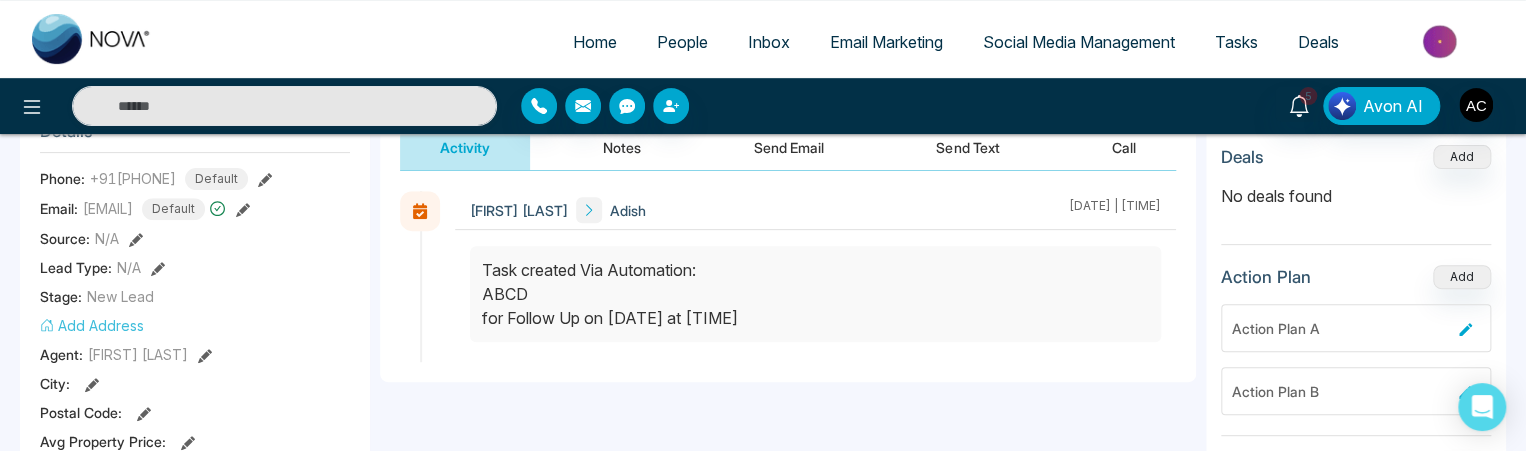 scroll, scrollTop: 291, scrollLeft: 0, axis: vertical 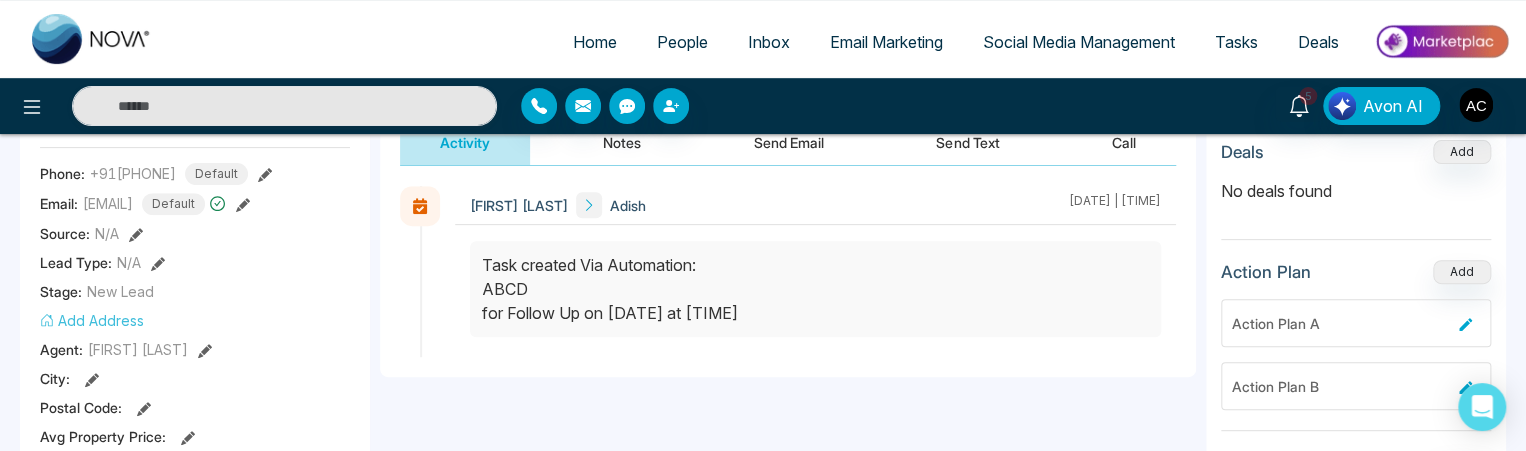 click 